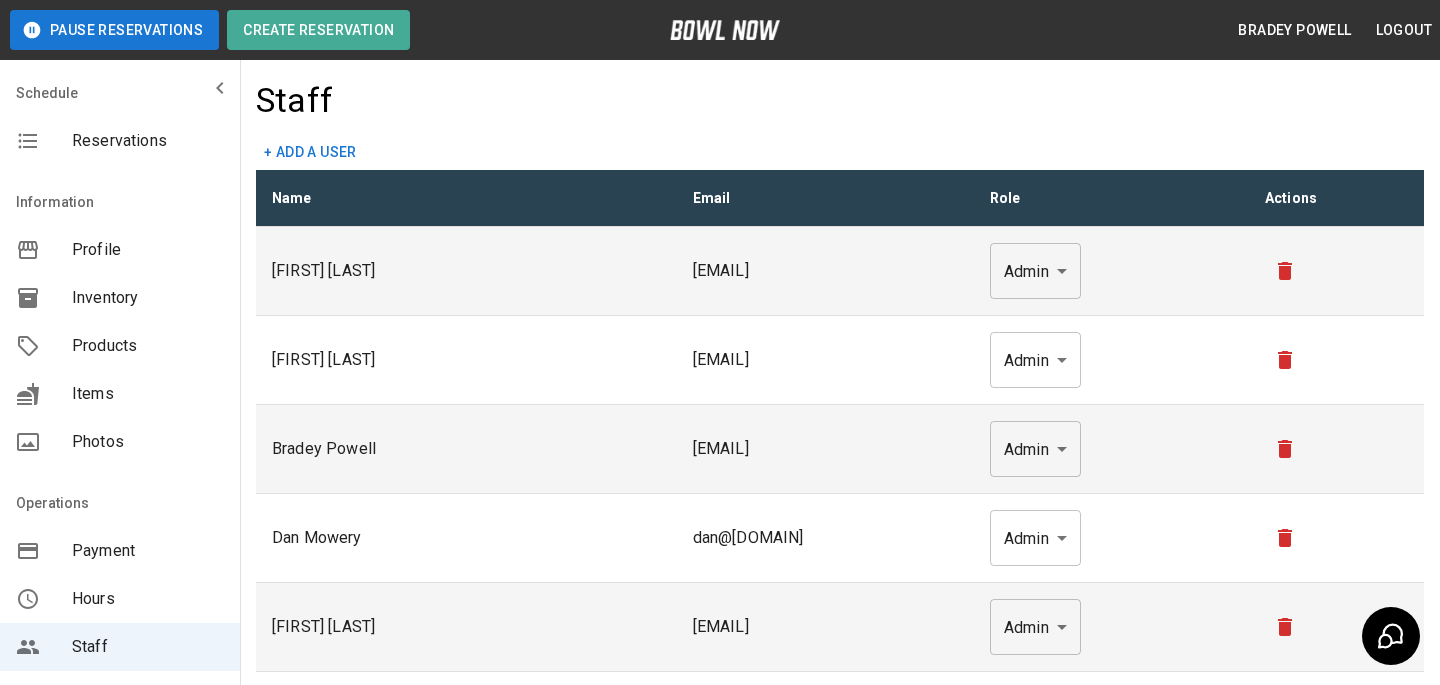 scroll, scrollTop: 0, scrollLeft: 0, axis: both 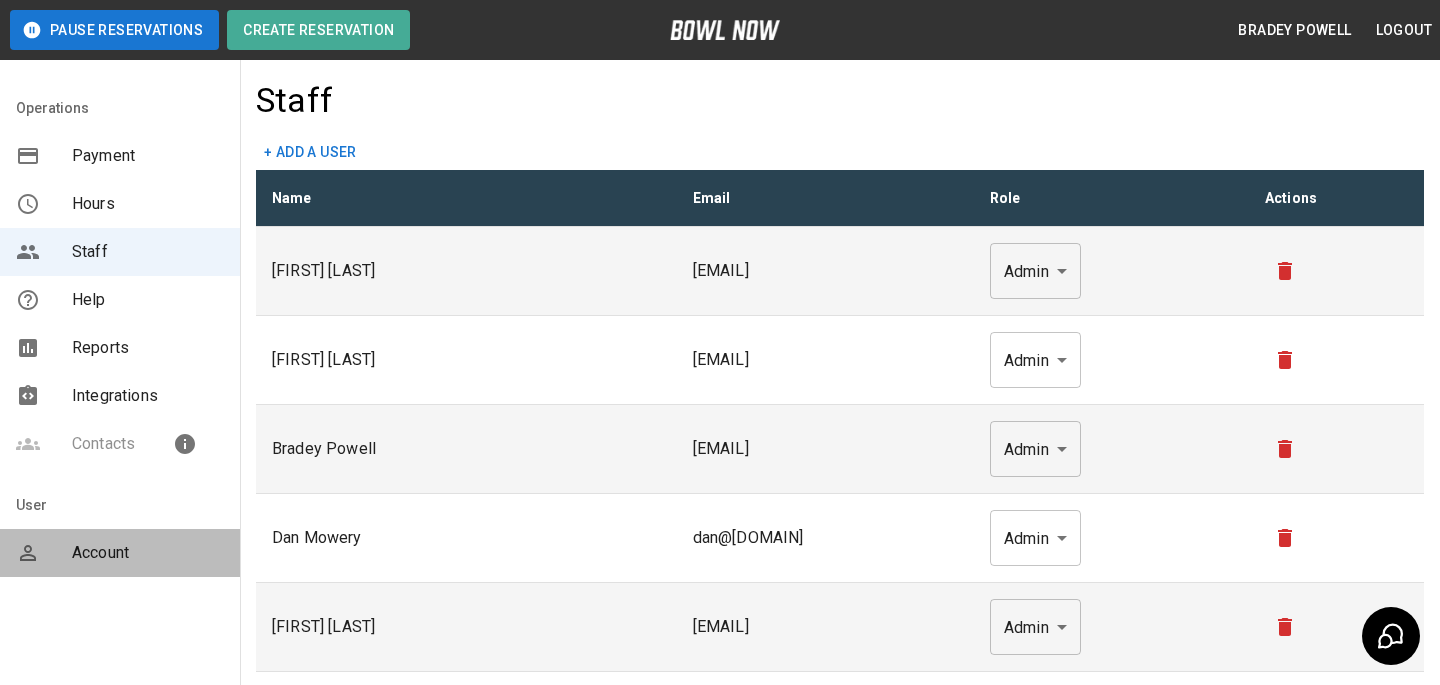 click on "Account" at bounding box center (148, 553) 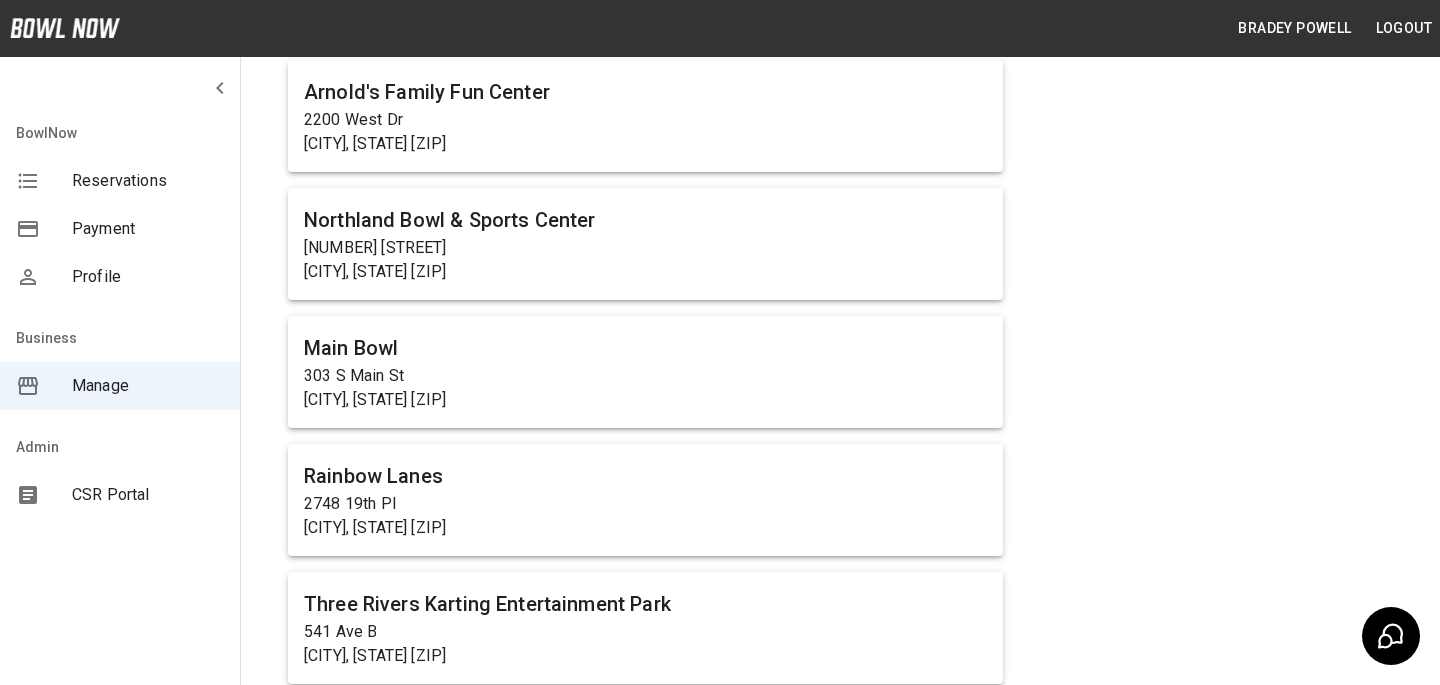 scroll, scrollTop: 9847, scrollLeft: 0, axis: vertical 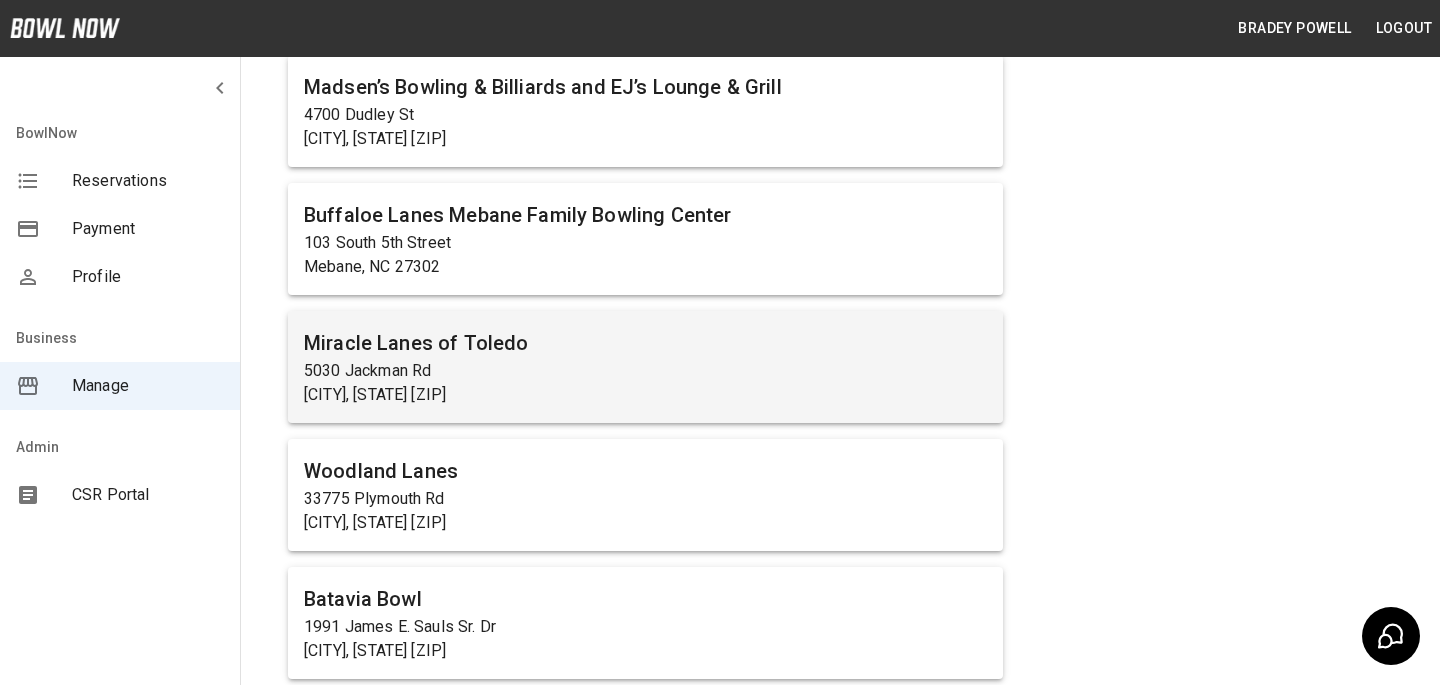 click on "5030 Jackman Rd" at bounding box center [645, 371] 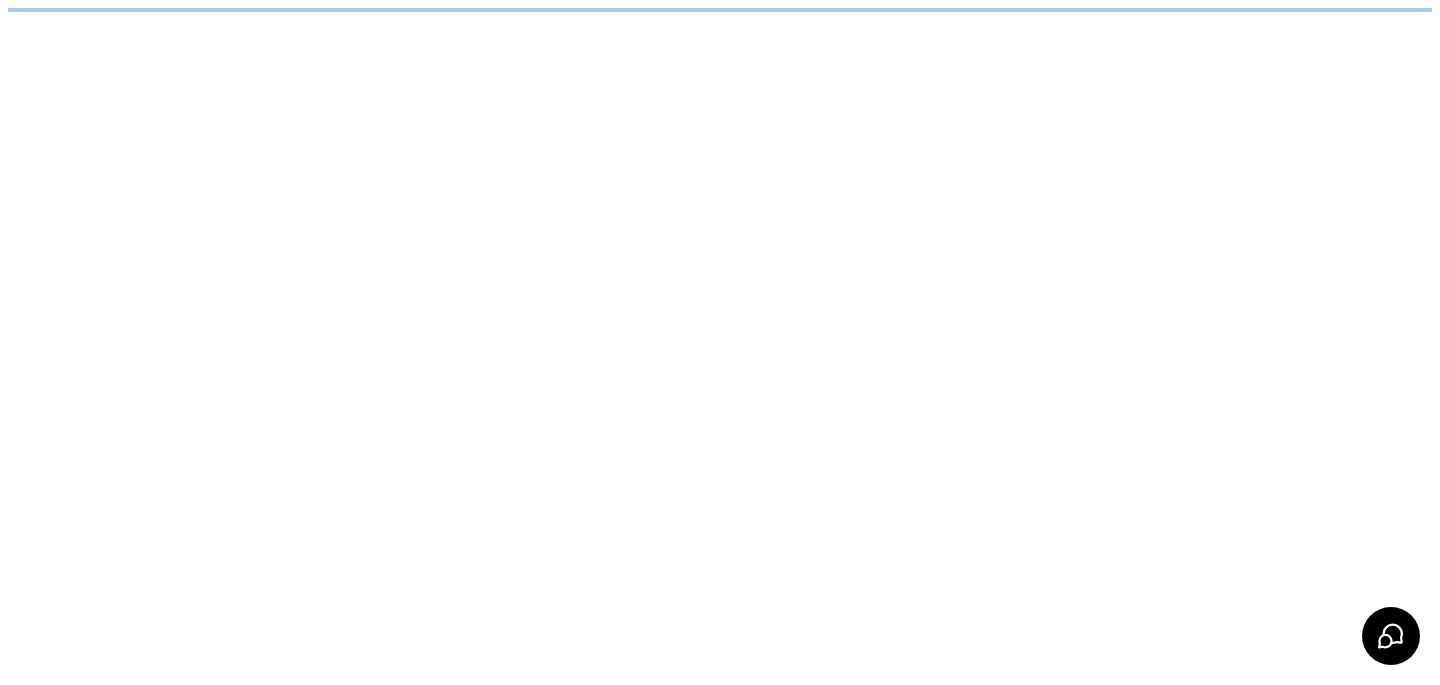 scroll, scrollTop: 0, scrollLeft: 0, axis: both 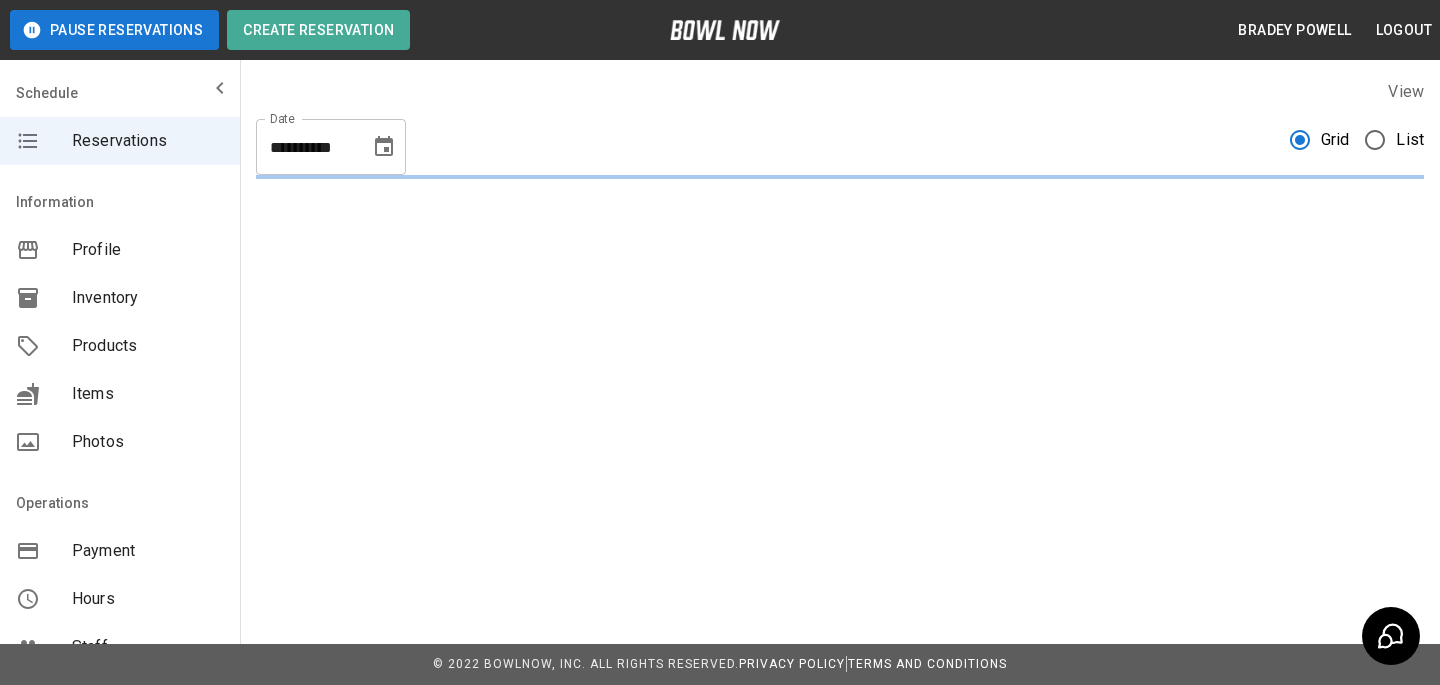 click on "Products" at bounding box center [148, 346] 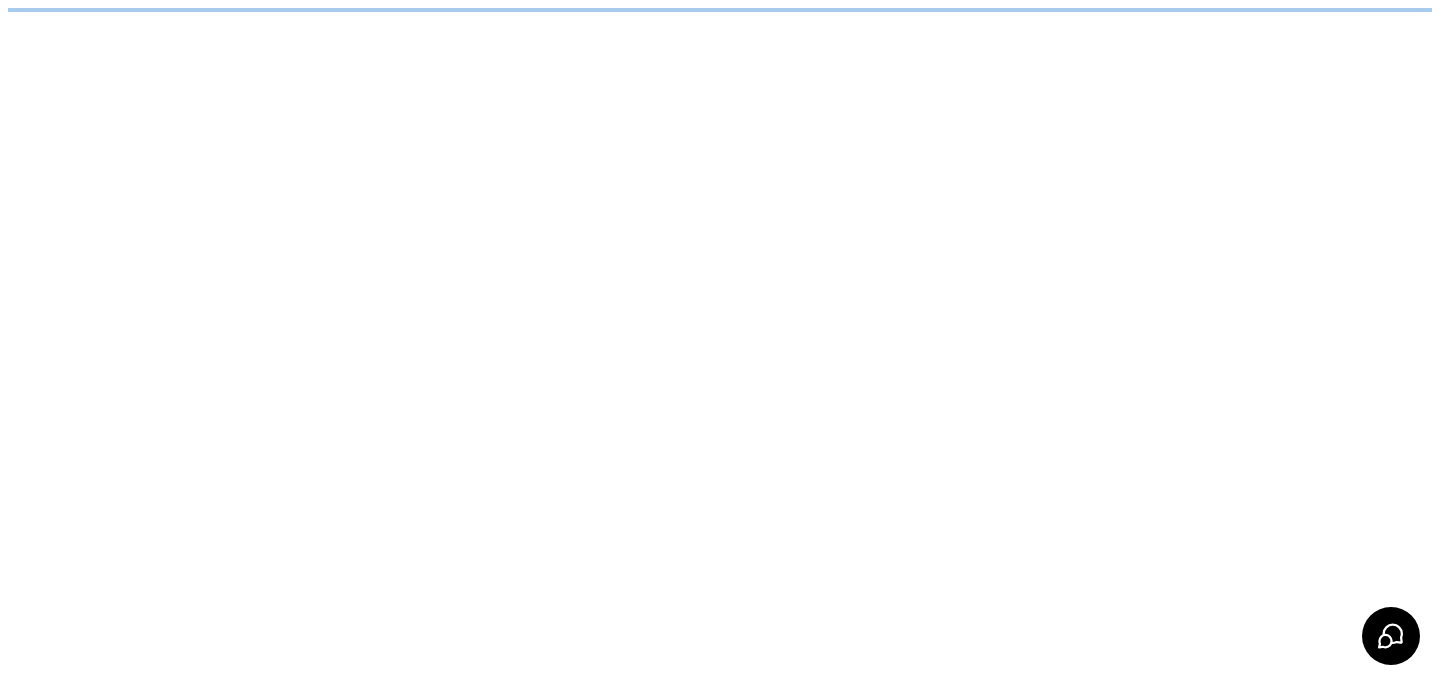 click on "/businesses/ccWLwpS4bI7gJa6HJbGH/products" at bounding box center (720, 10) 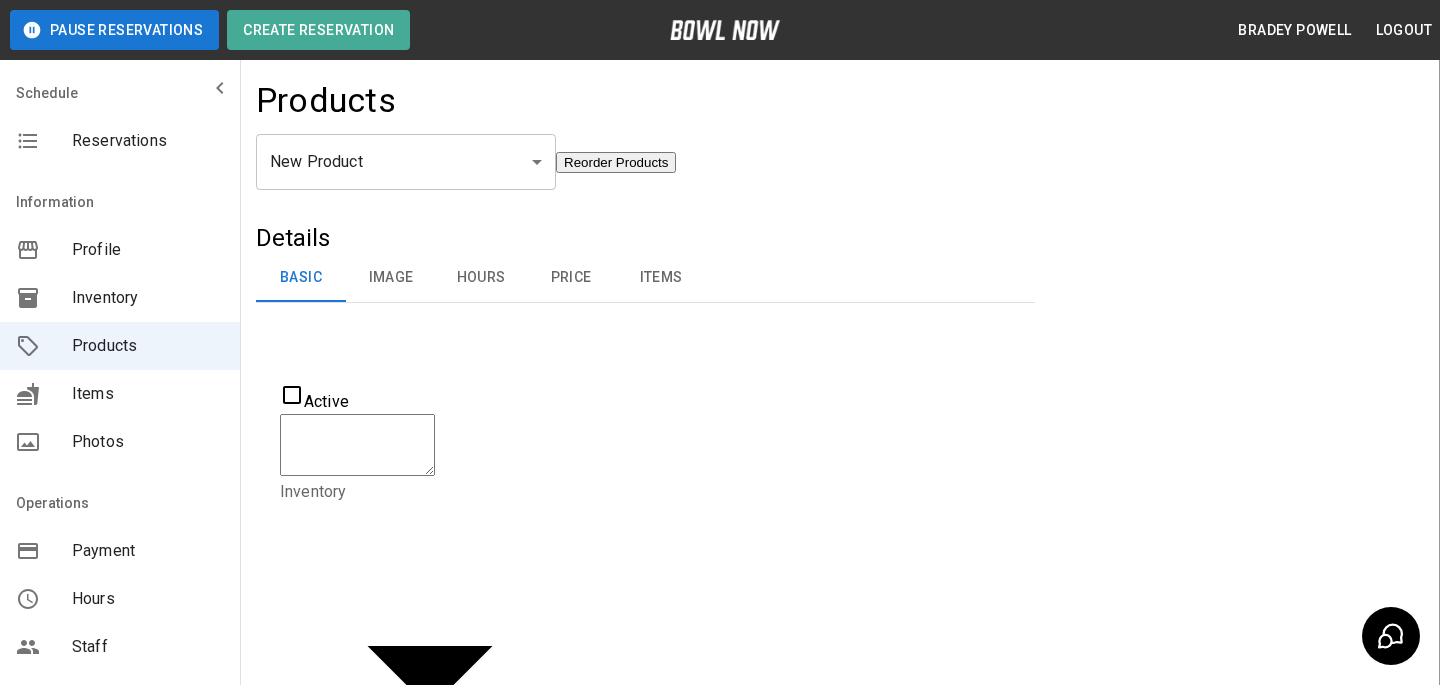 click on "Pause Reservations Create Reservation Bradey Powell Logout Schedule Reservations Information Profile Inventory Products Items Photos Operations Payment Hours Staff Help Reports Integrations Contacts User Account Products New Product ** ​ Reorder Products Details Basic Image Hours Price Items Name Name Active Description Description Inventory ​ Duration (hours) Min * Min Max * Max Guest Count Min * Min Max * Max Limit Product Availability Restrict product availability within a date range Limit Availability? Current Image Select an Image Upload   Product Hours: Same as Business Hours ******* Product Hours: Deposit only? Collect Deposit Only % * ​ percent ******* ​ Unit Price $ * Unit Price per hour **** ​ Price per Shoe $ * Price per Shoe Include Shoes? Require Shoes? Sales Tax % * Sales Tax Tax Unit Price Tax Shoes Discounts and Promos Create discount codes and promos for your product ADD DISCOUNT CODE Select Items For This Product Allow customers to edit or cancel their reservation? Yes Create   |" at bounding box center [720, 729] 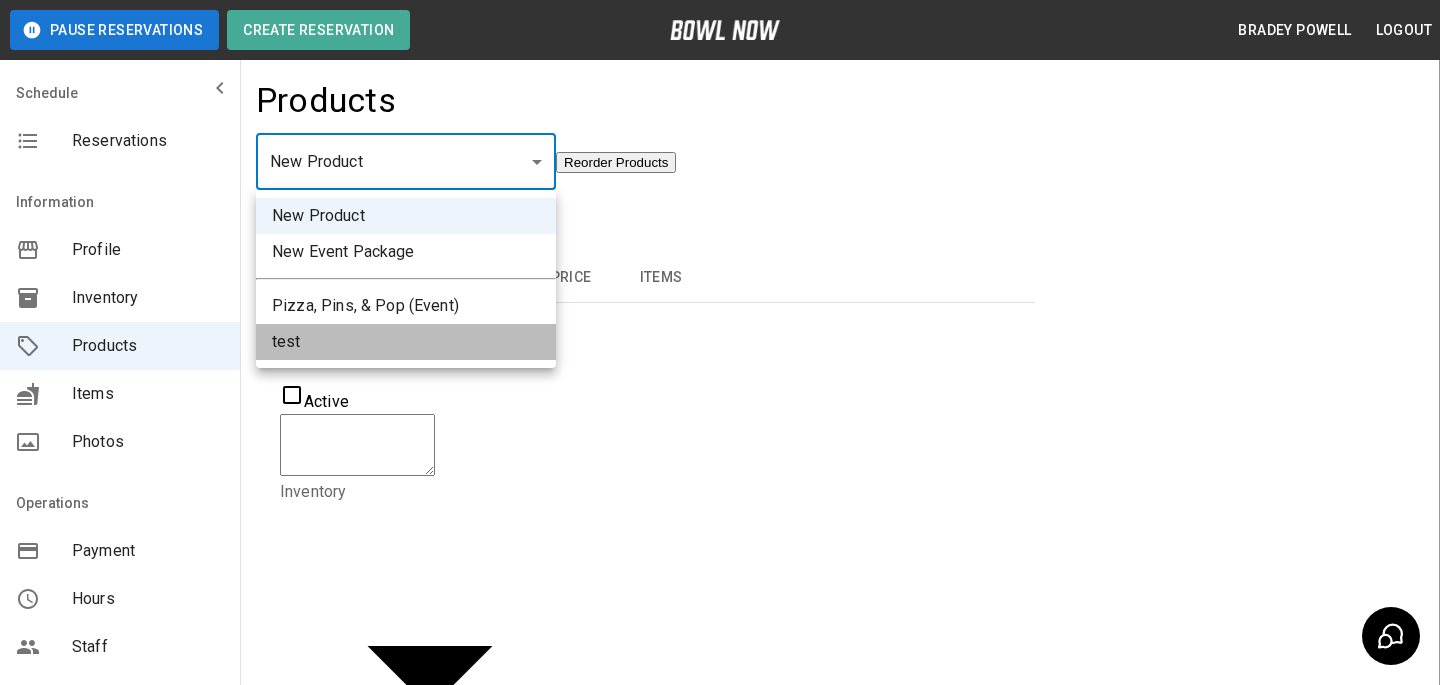 click on "test" at bounding box center (406, 342) 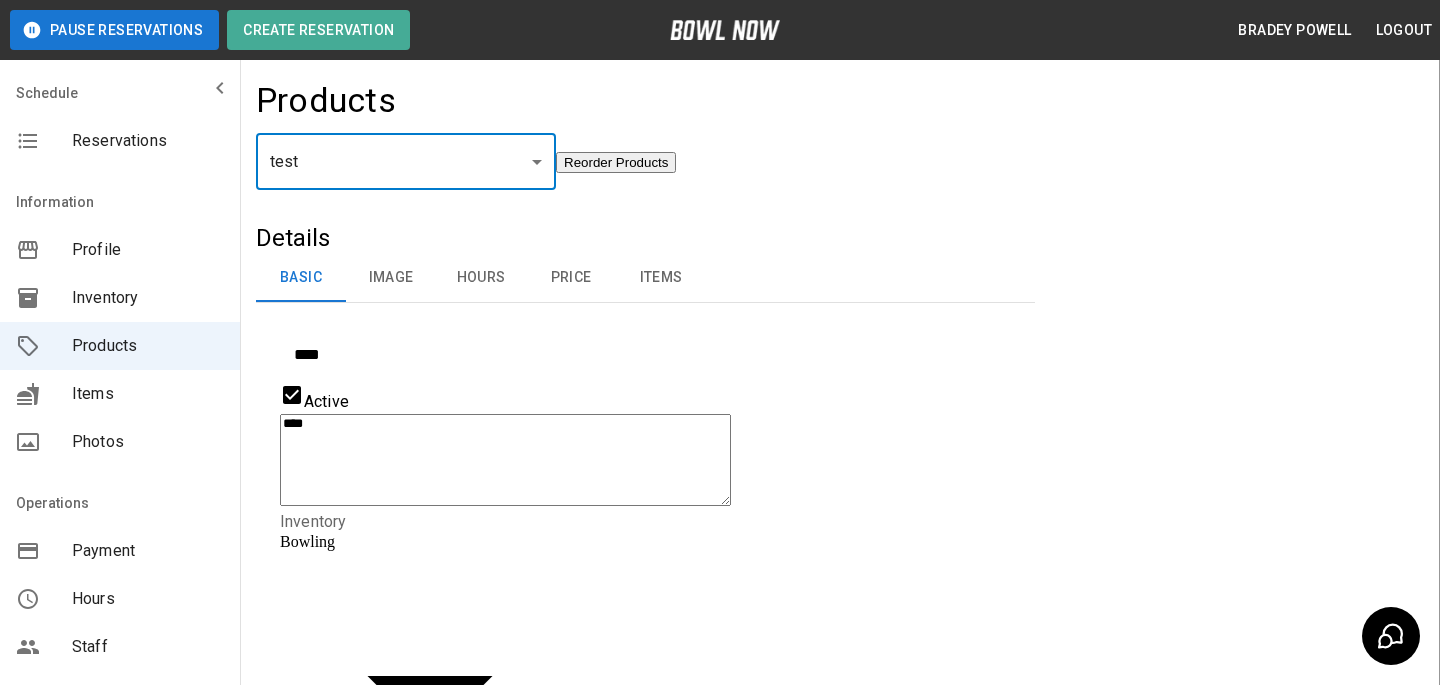 scroll, scrollTop: 604, scrollLeft: 0, axis: vertical 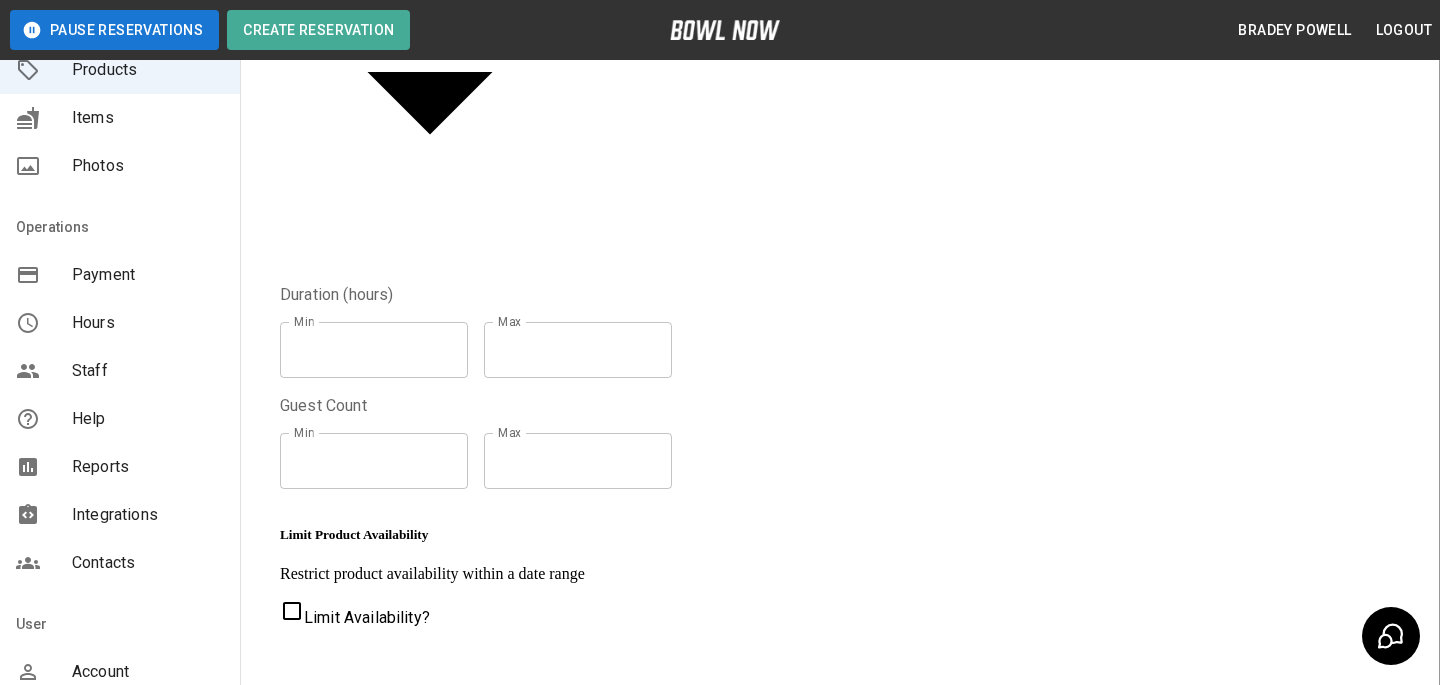 click on "Integrations" at bounding box center [120, 515] 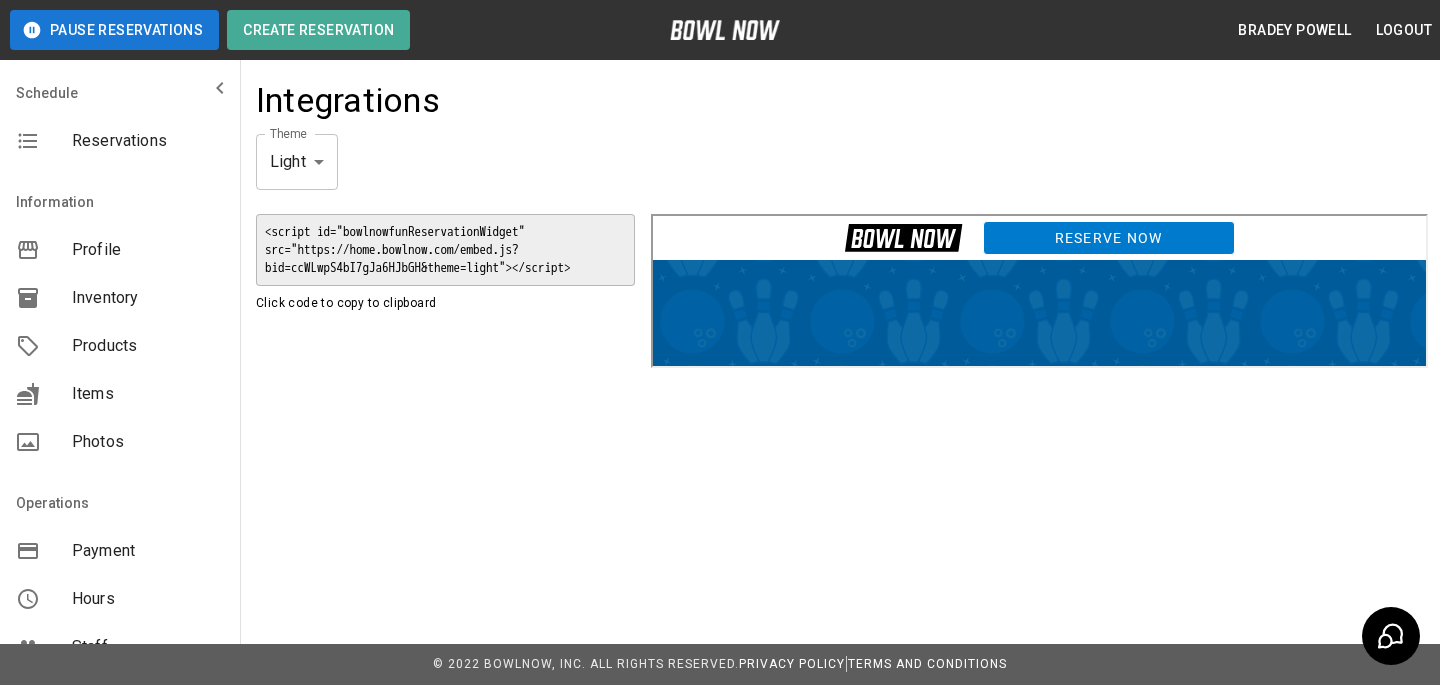 scroll, scrollTop: 0, scrollLeft: 0, axis: both 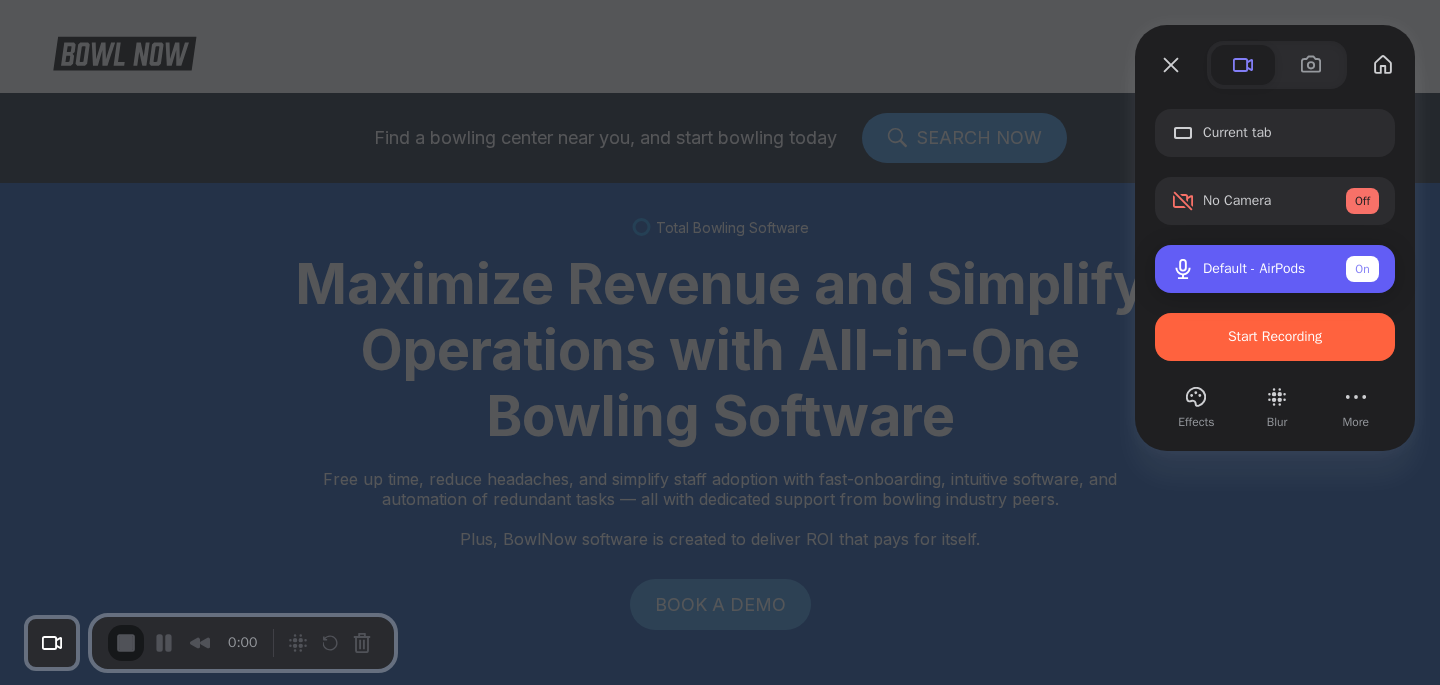 click on "Default - AirPods On" at bounding box center (1275, 269) 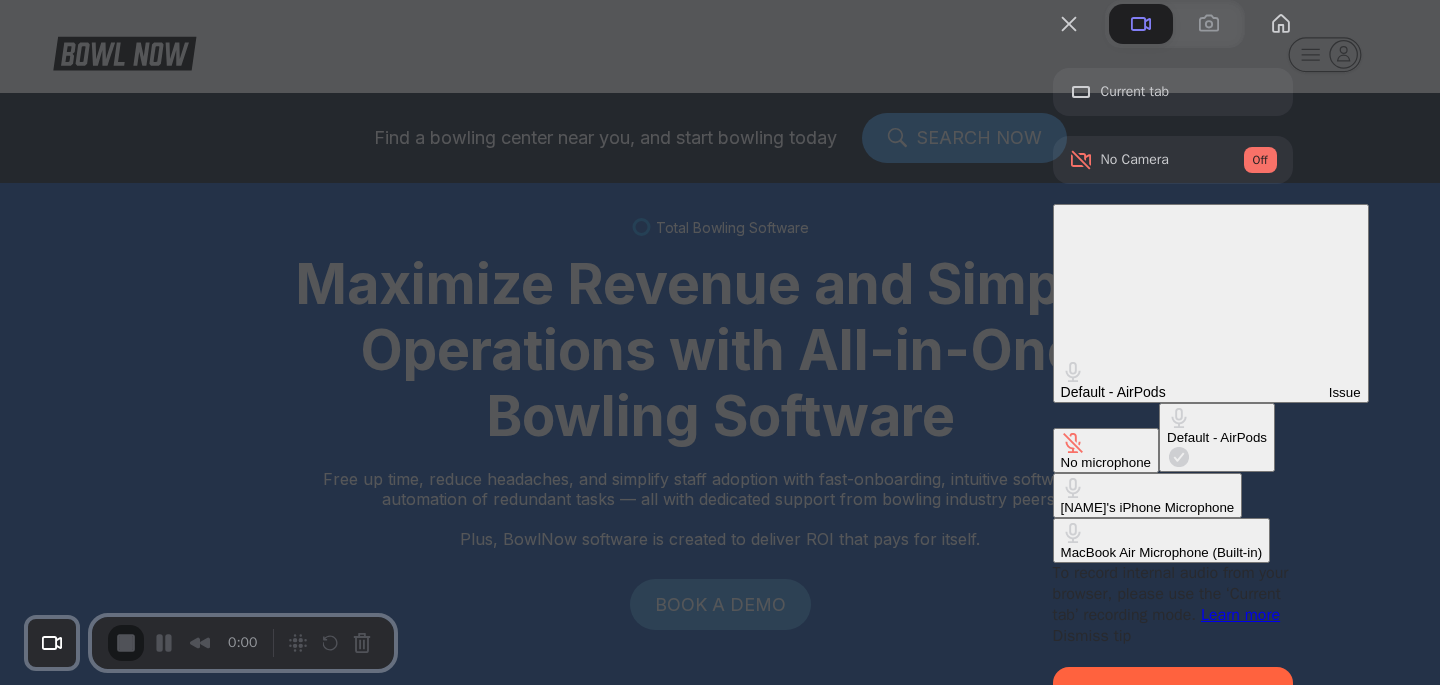 click on "No microphone" at bounding box center (1106, 450) 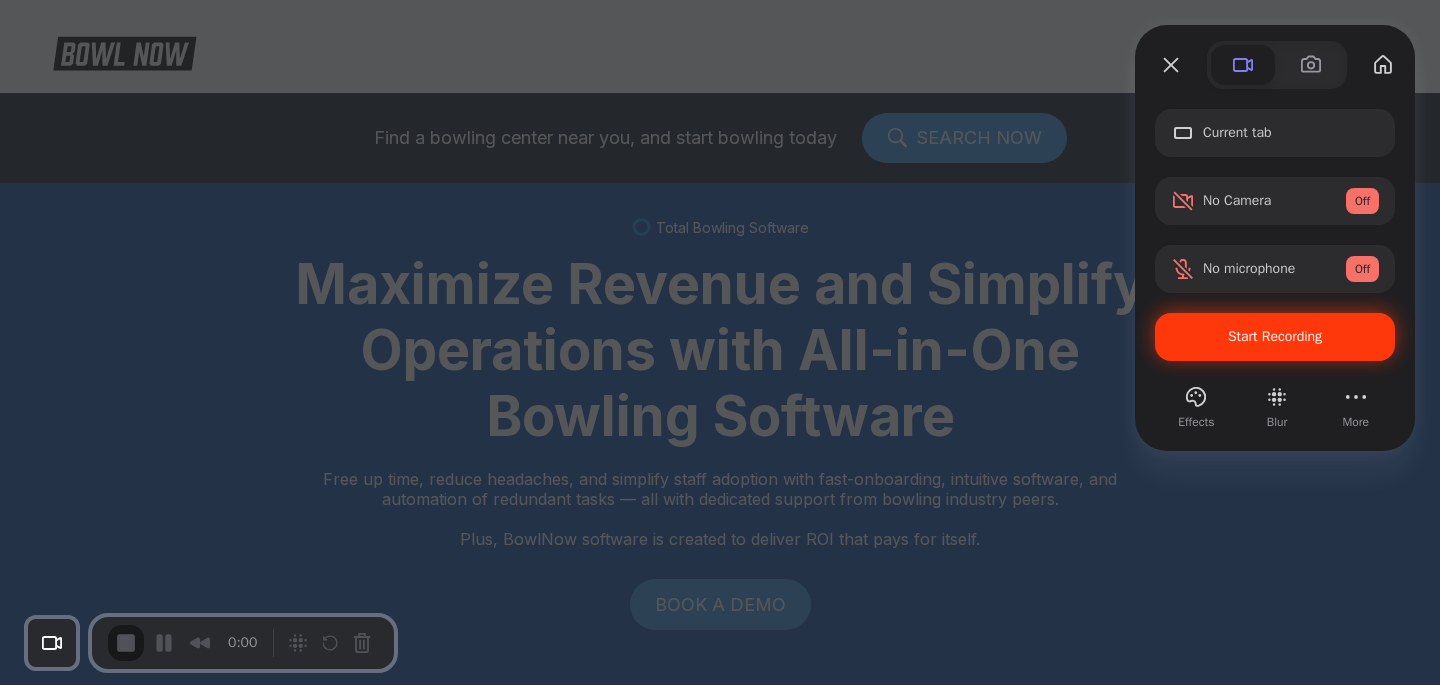 click on "Start Recording" at bounding box center [1275, 336] 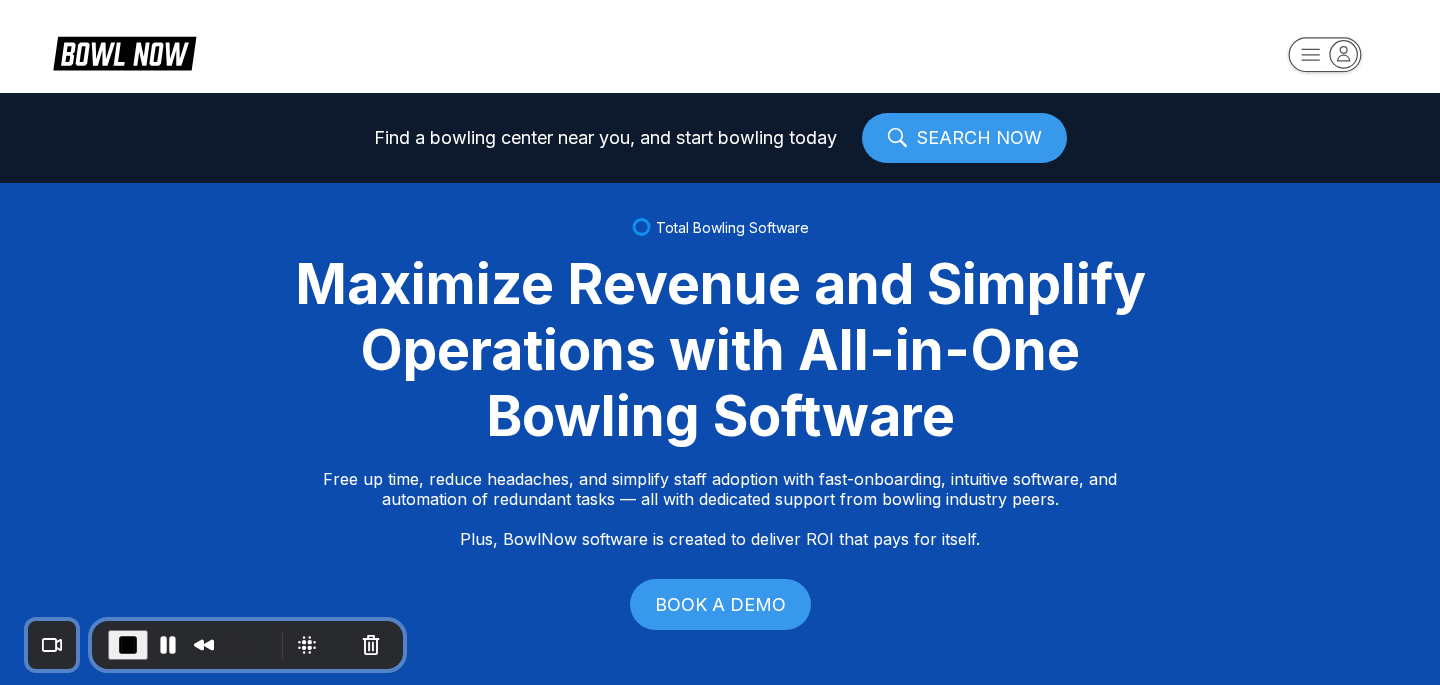 click on "SEARCH NOW" at bounding box center (964, 138) 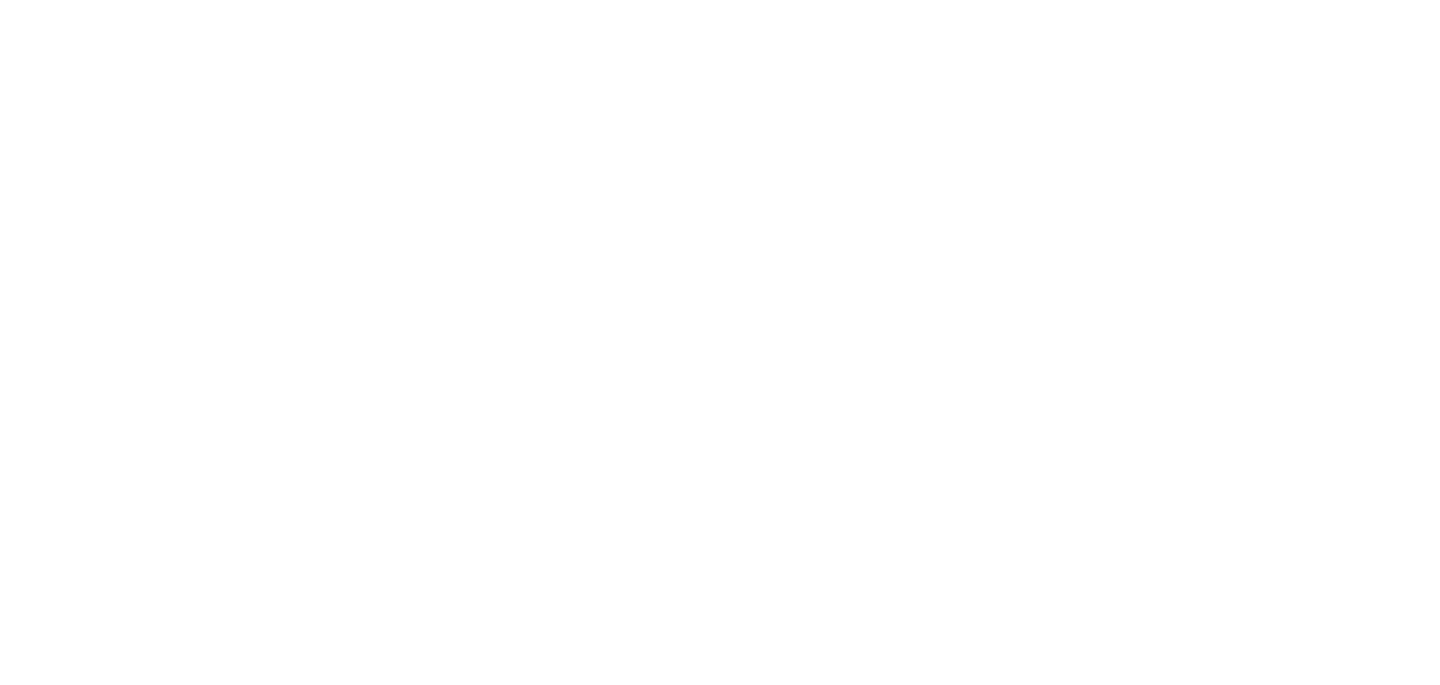 scroll, scrollTop: 0, scrollLeft: 0, axis: both 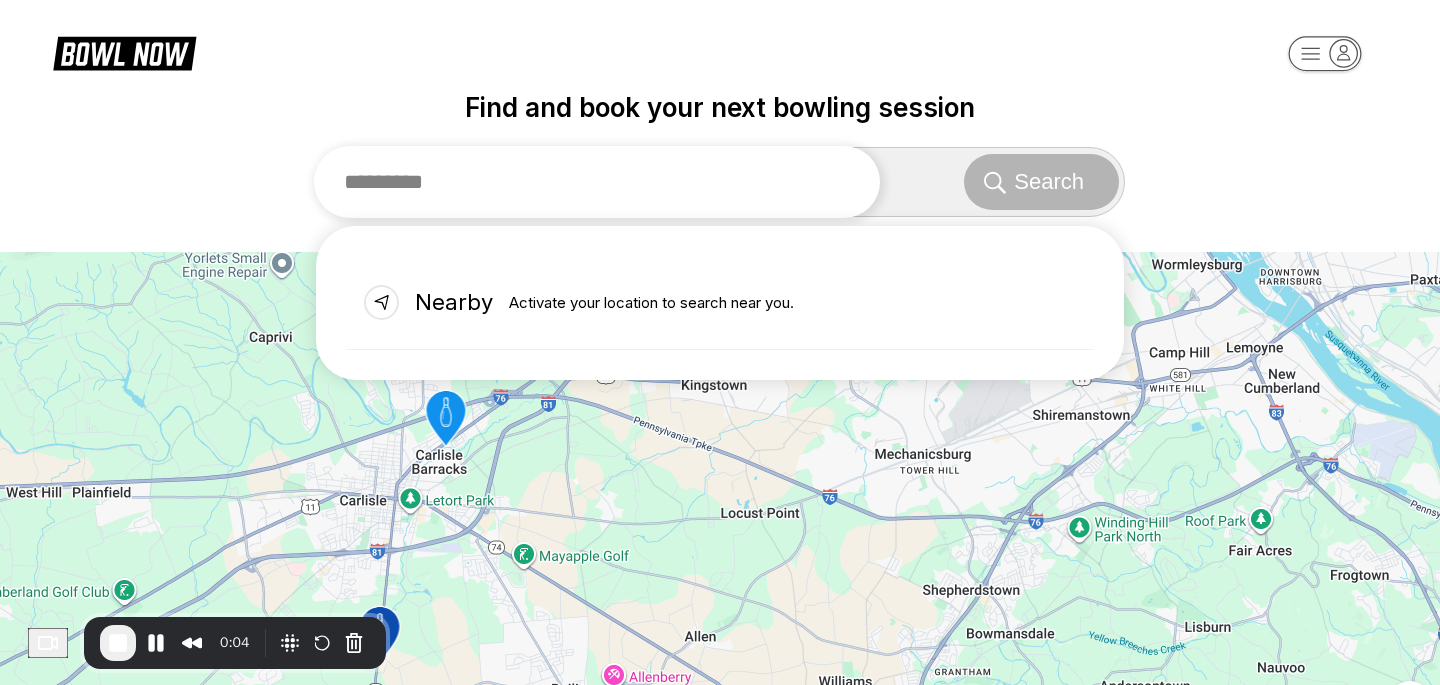 click at bounding box center (597, 182) 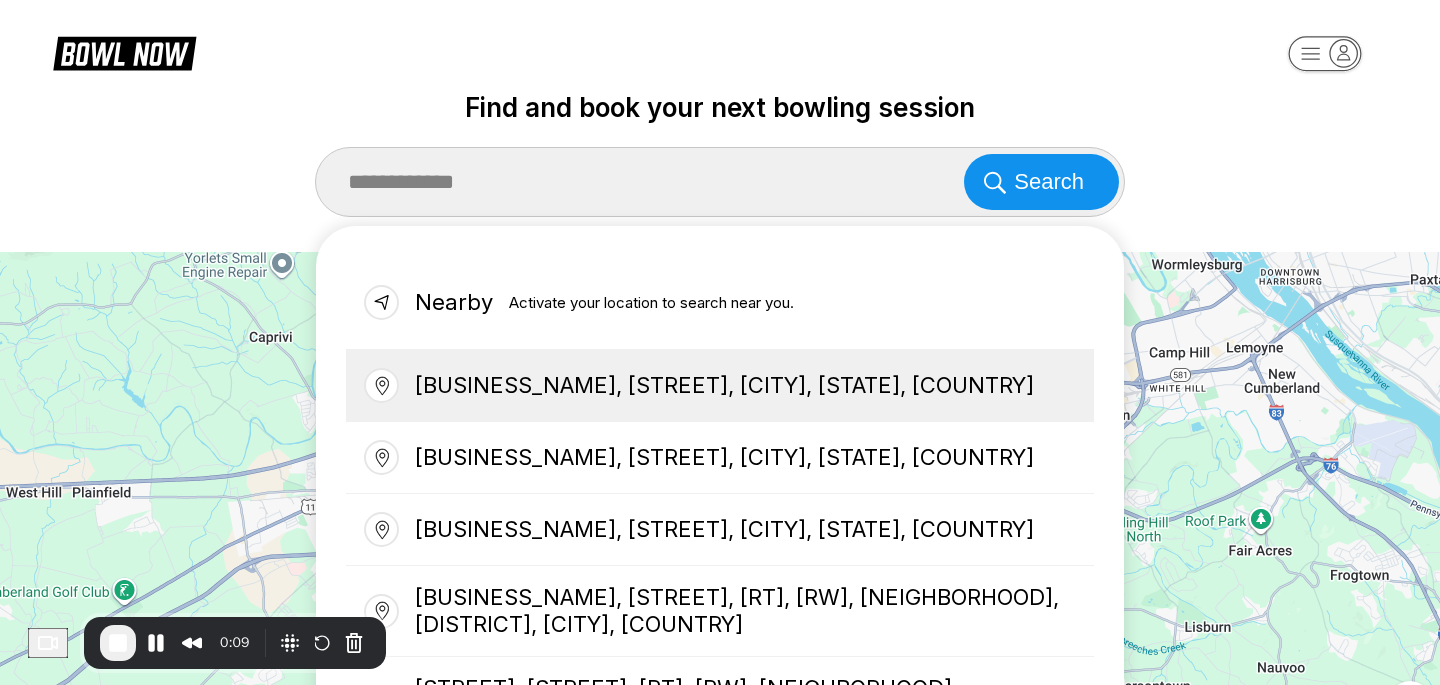 click on "Batavia Bowl, James E. Sauls Sr. Drive, Batavia, OH, USA" at bounding box center (720, 386) 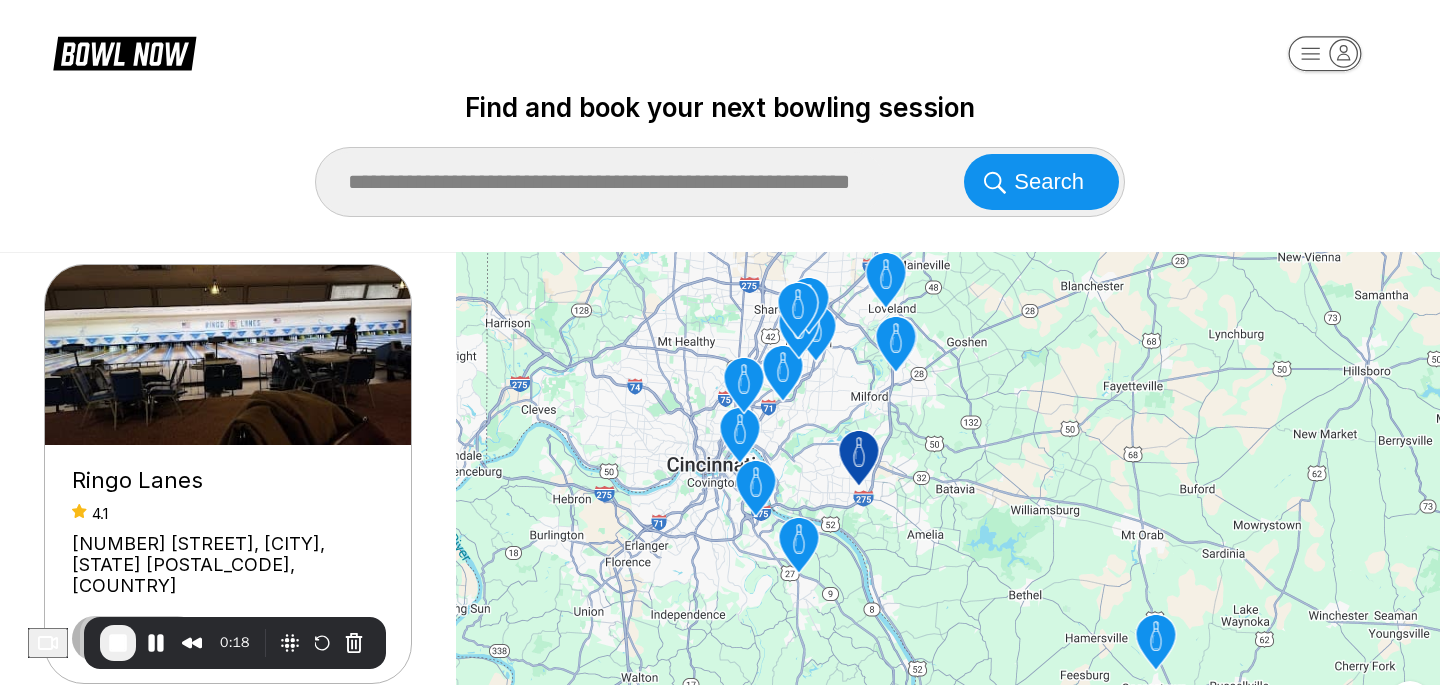scroll, scrollTop: 4944, scrollLeft: 0, axis: vertical 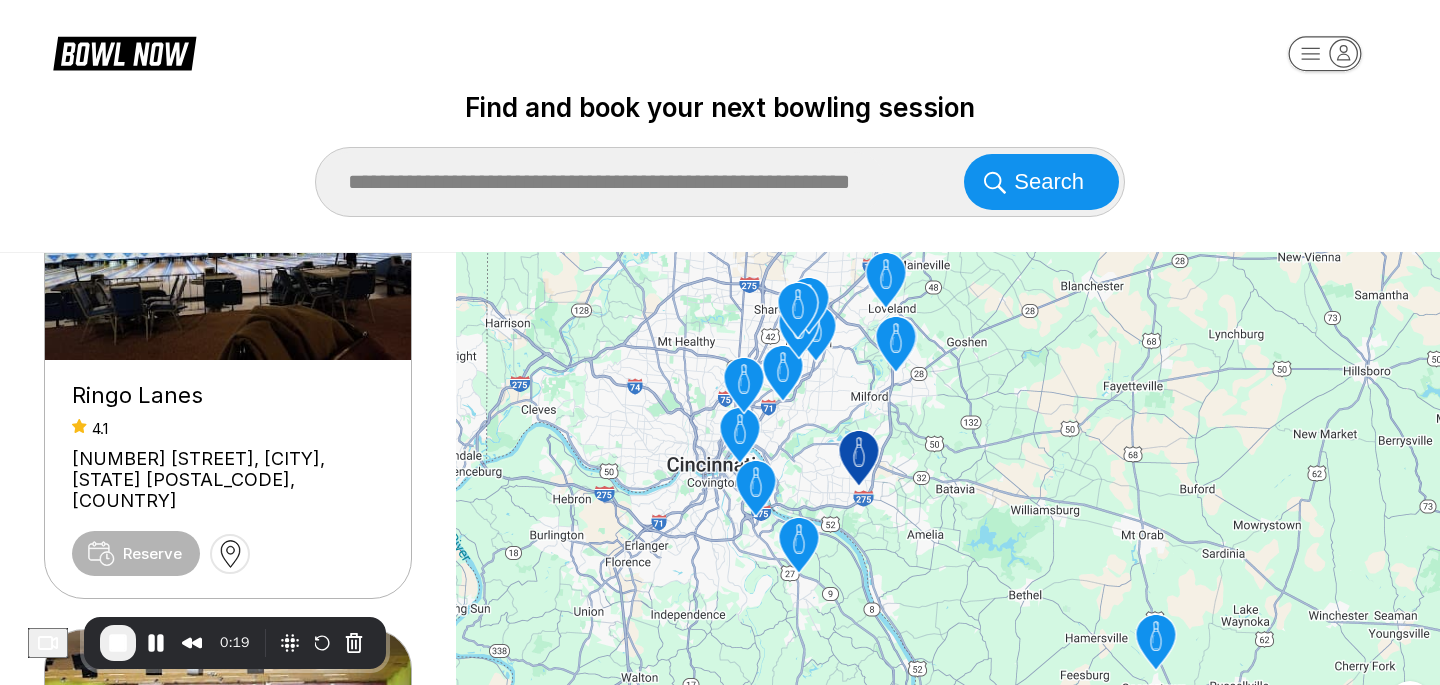 click at bounding box center (118, 643) 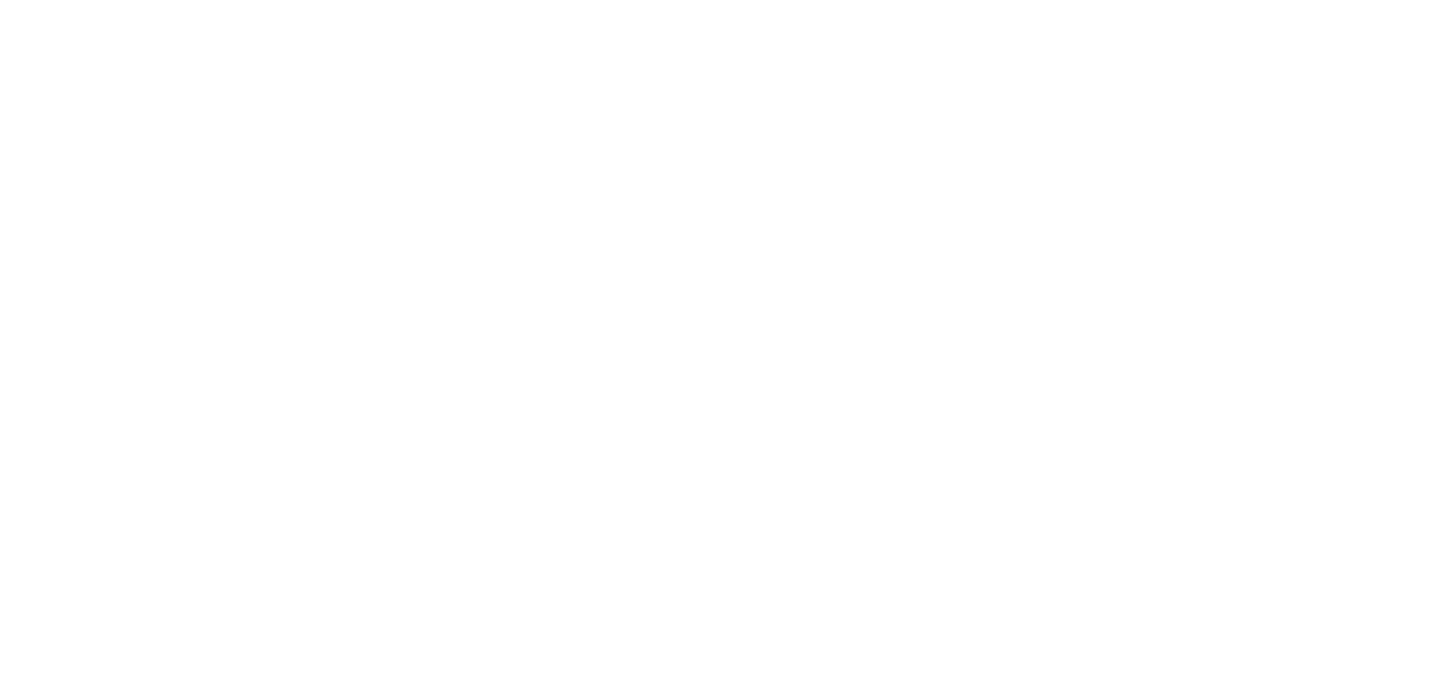 scroll, scrollTop: 0, scrollLeft: 0, axis: both 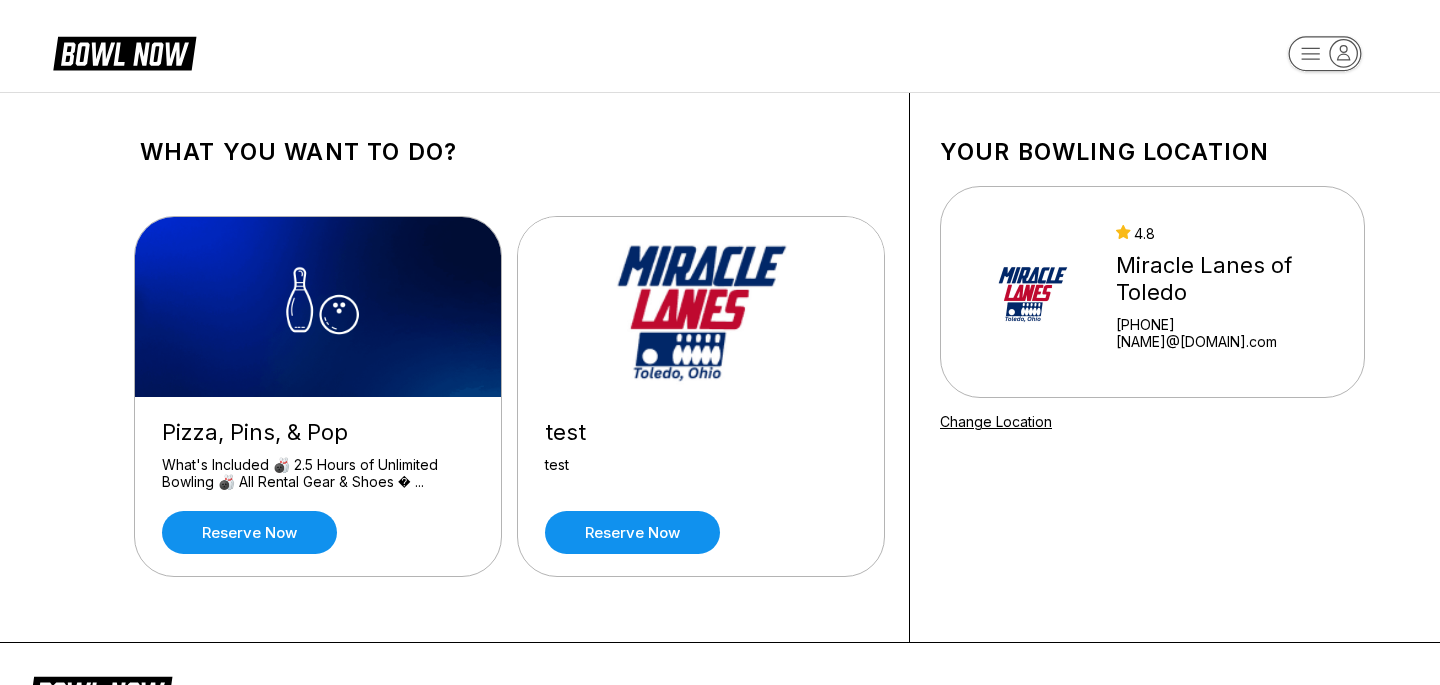 click on "test test Reserve now" at bounding box center [701, 486] 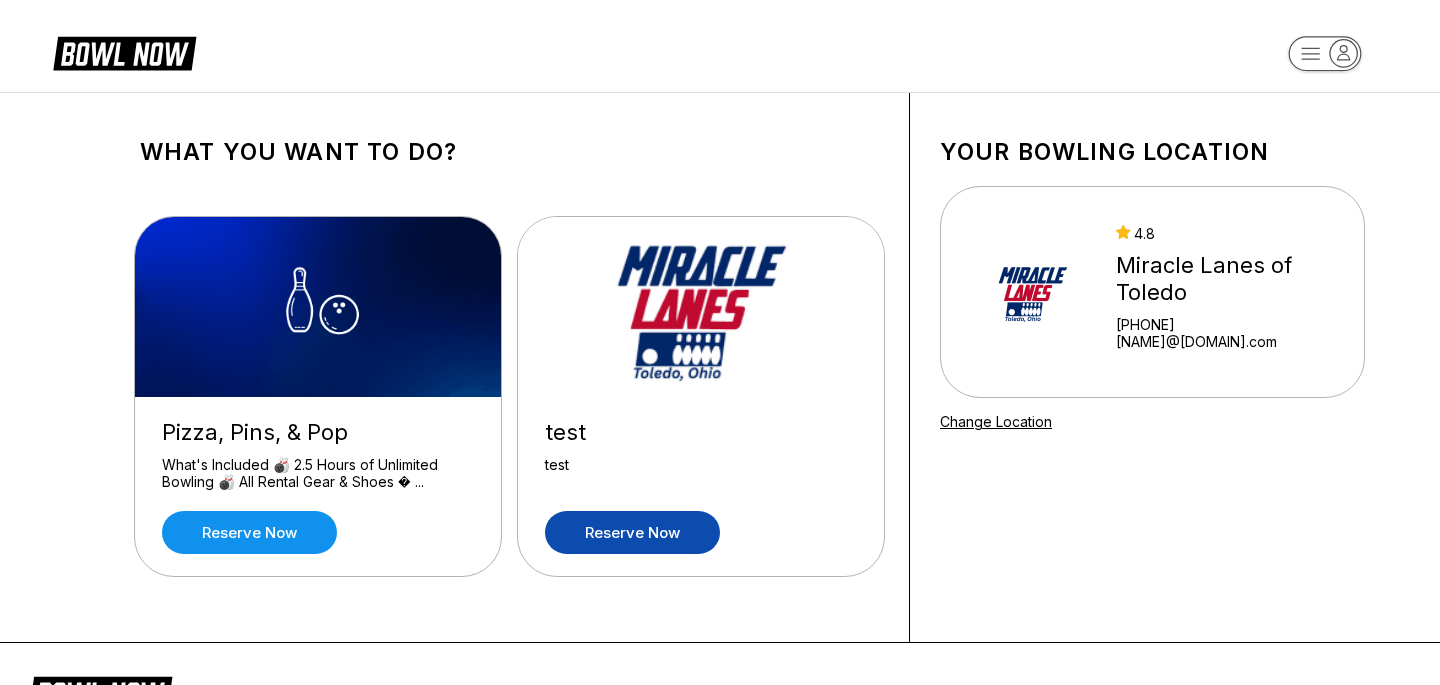 click on "Reserve now" at bounding box center (632, 532) 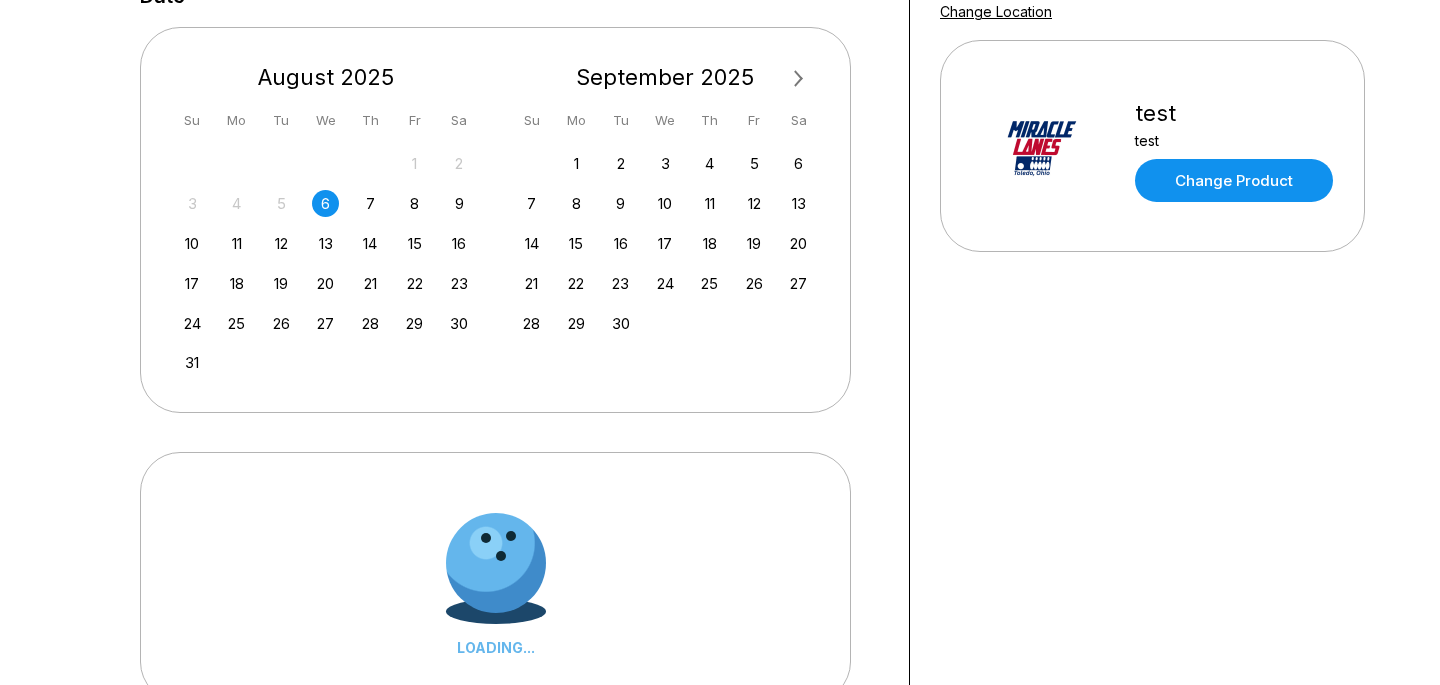 scroll, scrollTop: 407, scrollLeft: 0, axis: vertical 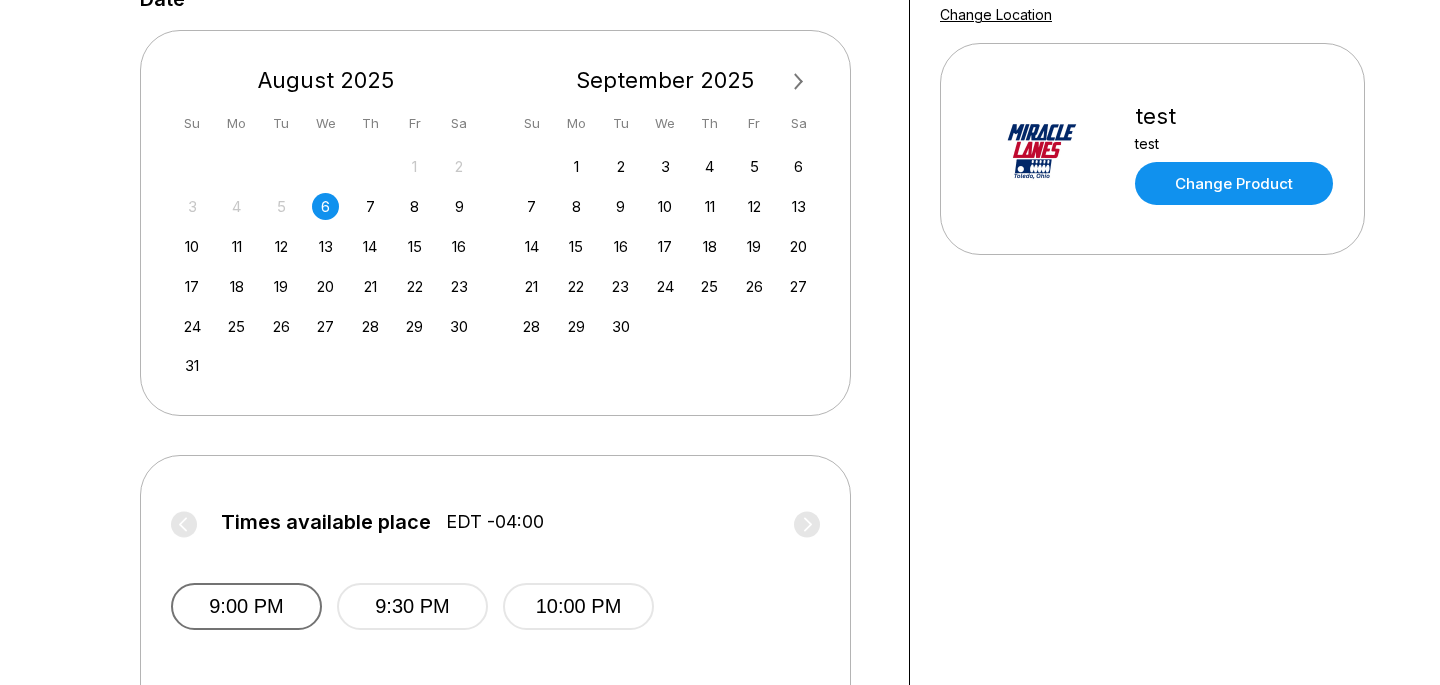 click on "9:00 PM" at bounding box center (246, 606) 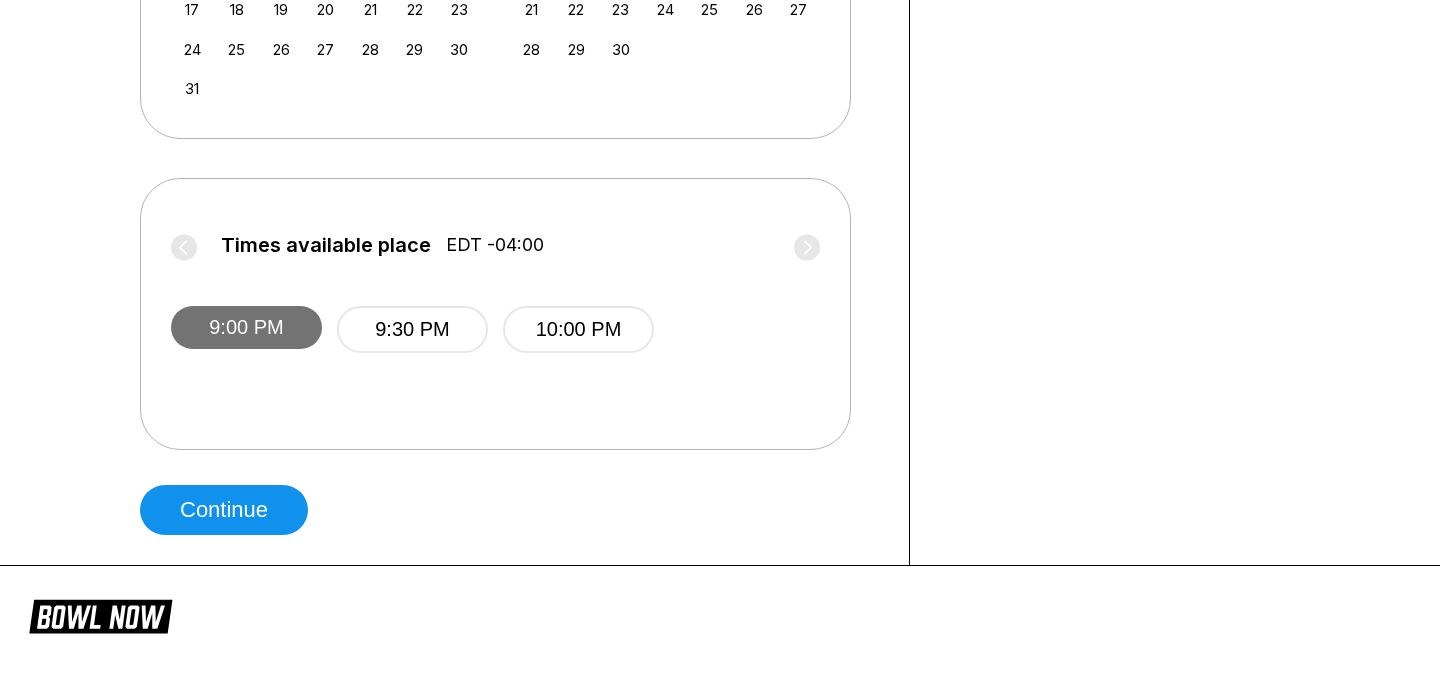 scroll, scrollTop: 685, scrollLeft: 0, axis: vertical 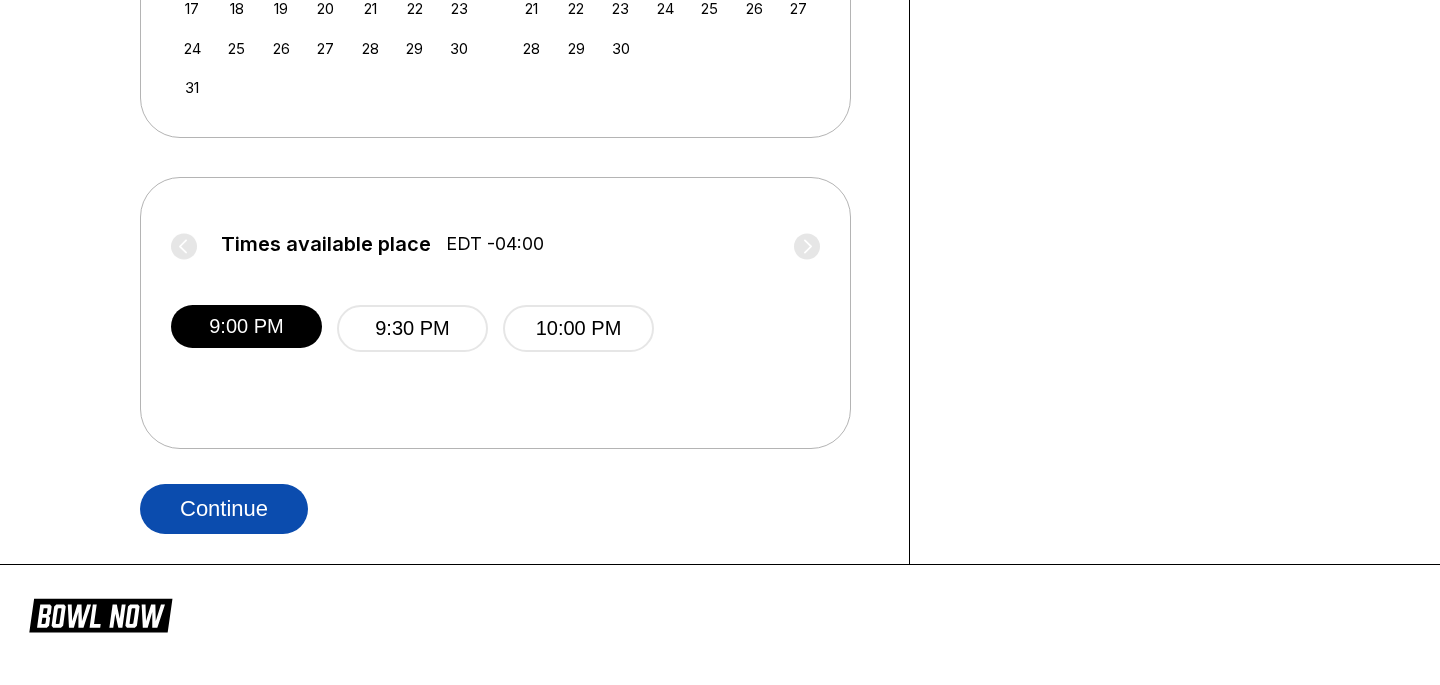 click on "Continue" at bounding box center (224, 509) 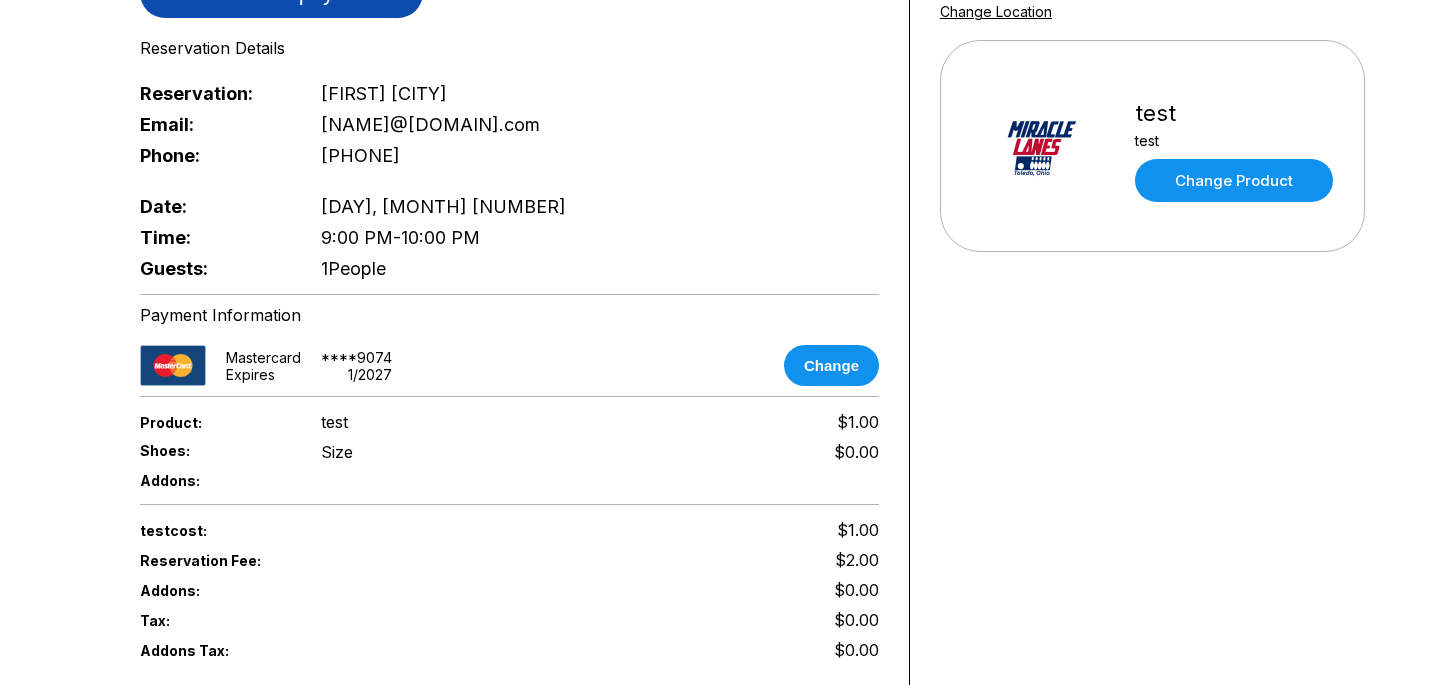 scroll, scrollTop: 473, scrollLeft: 0, axis: vertical 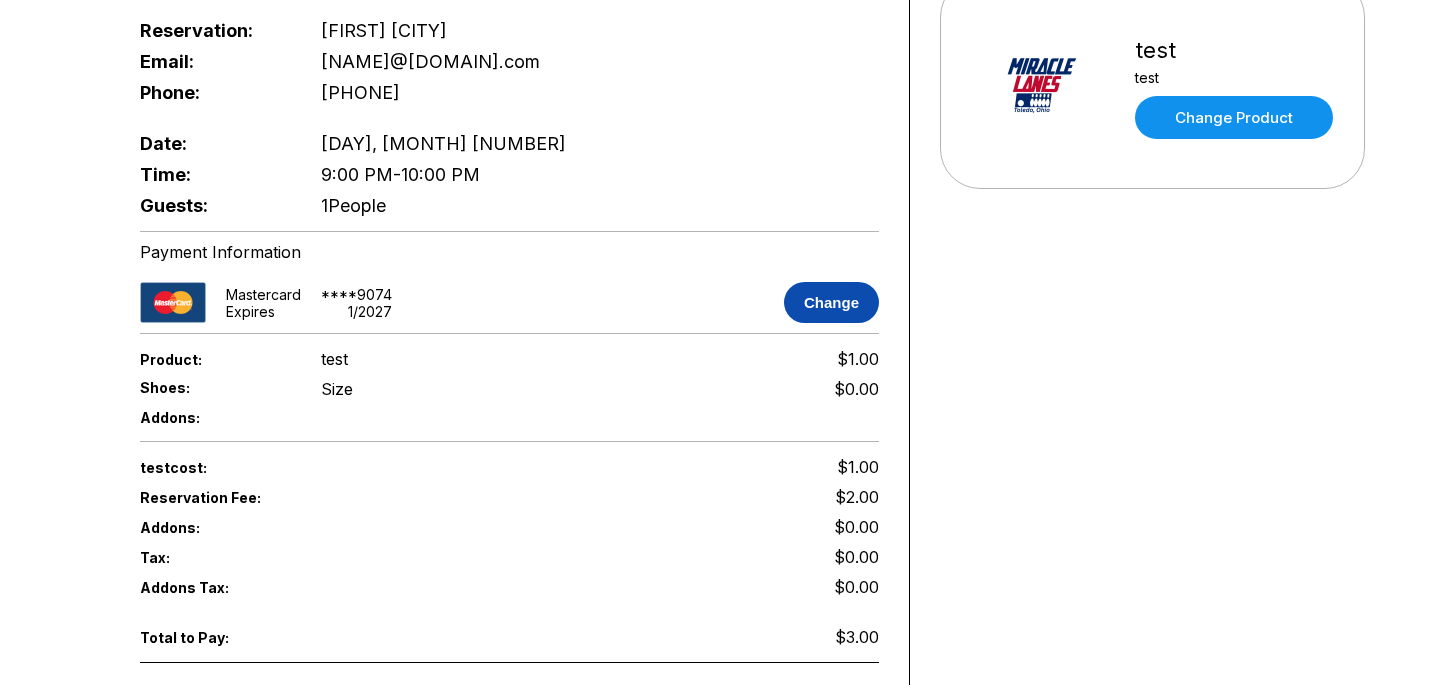 click on "Change" at bounding box center (831, 302) 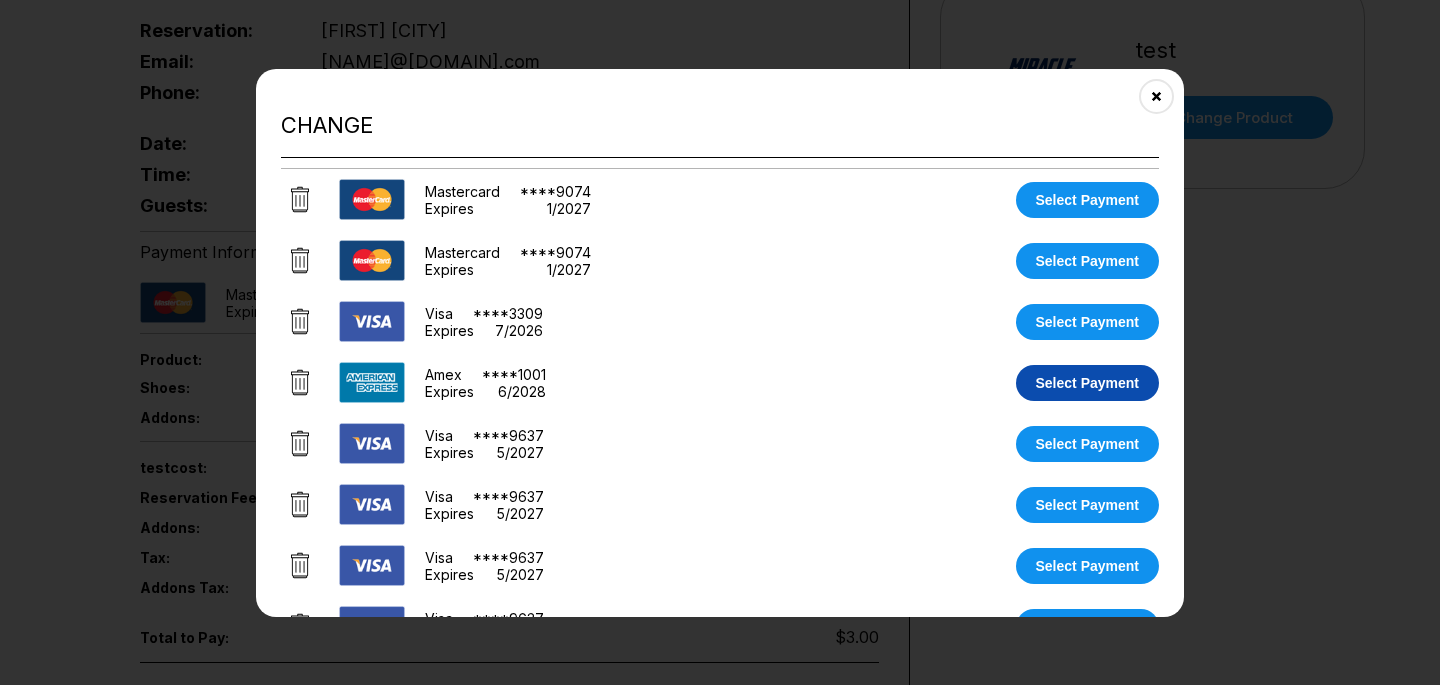 click on "Select Payment" at bounding box center (1088, 383) 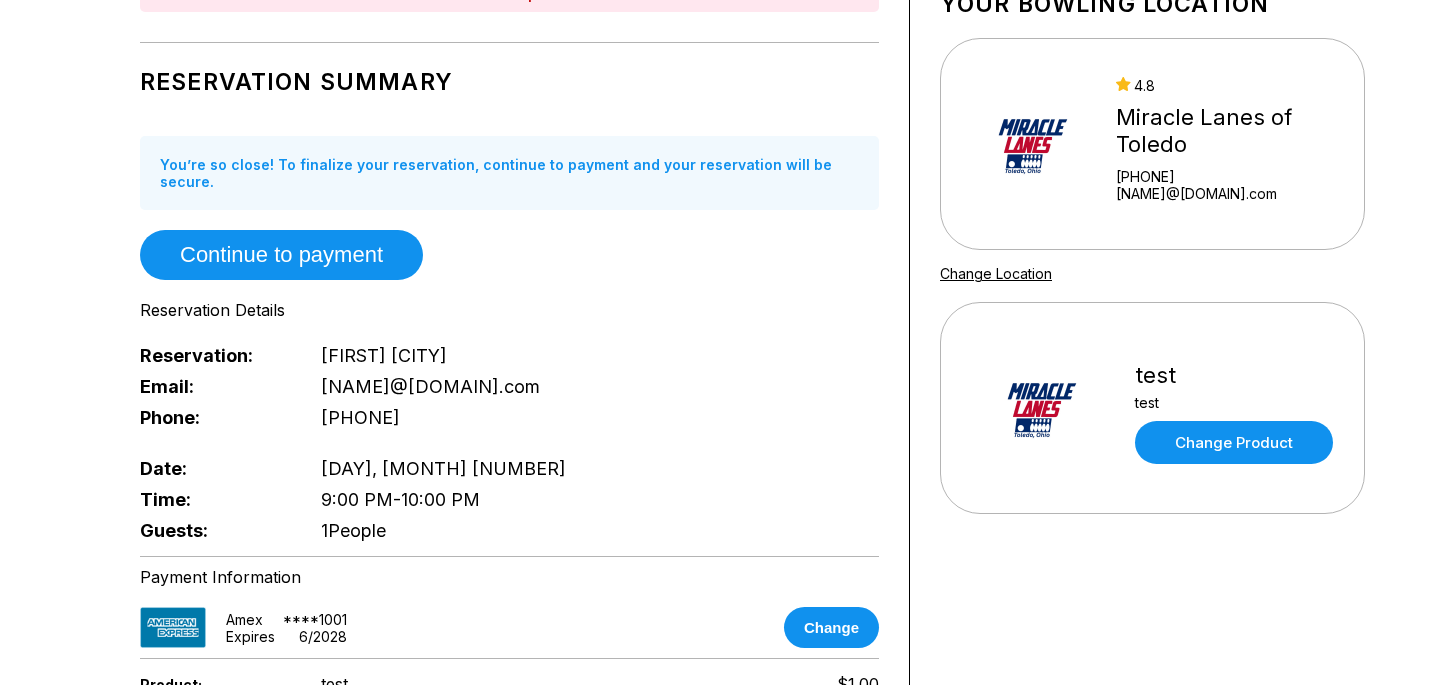 scroll, scrollTop: 833, scrollLeft: 0, axis: vertical 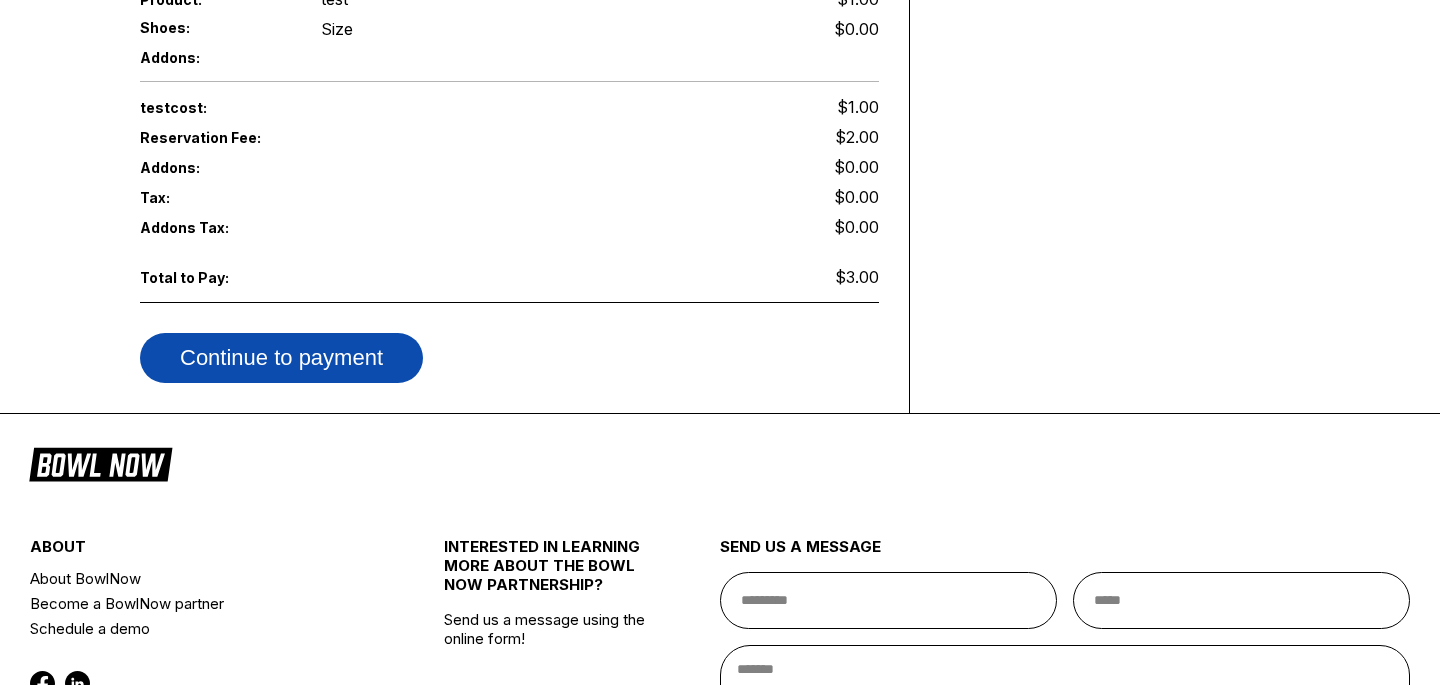 click on "Continue to payment" at bounding box center (281, 358) 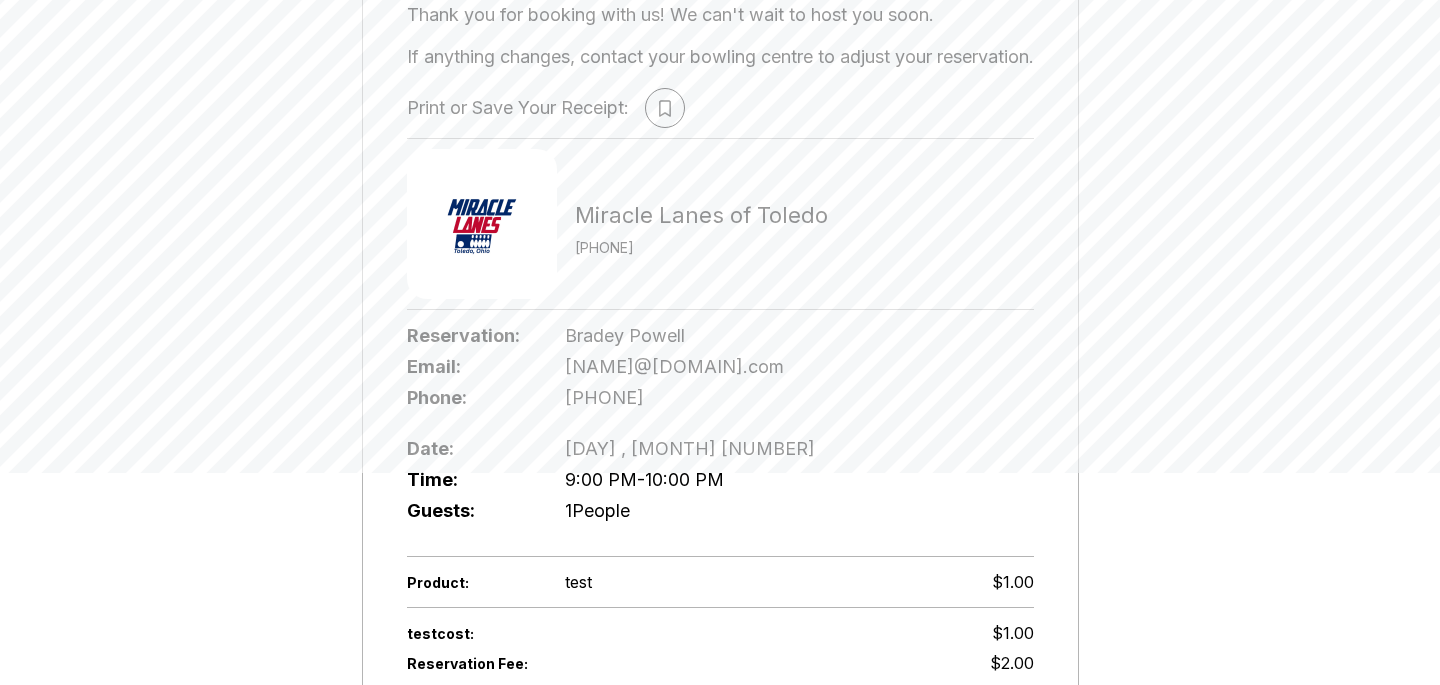 scroll, scrollTop: 391, scrollLeft: 0, axis: vertical 